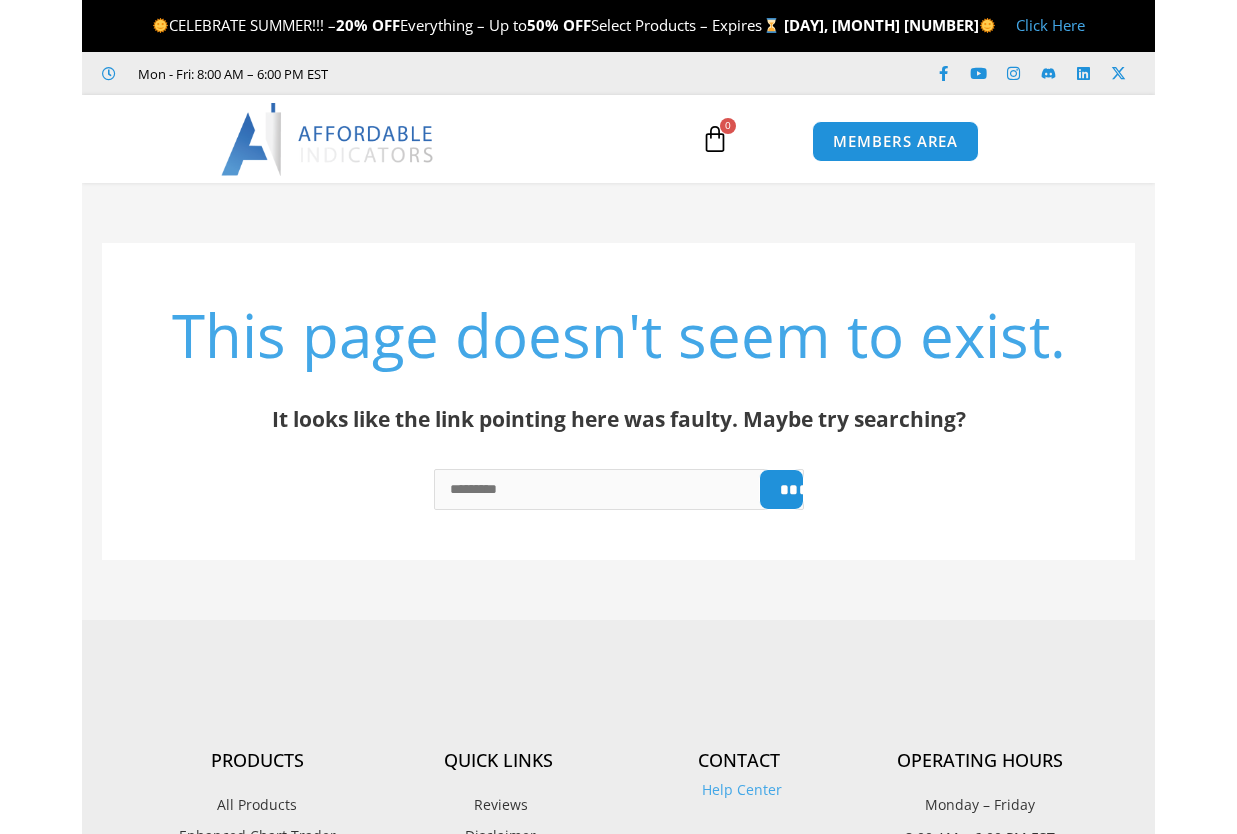 scroll, scrollTop: 0, scrollLeft: 0, axis: both 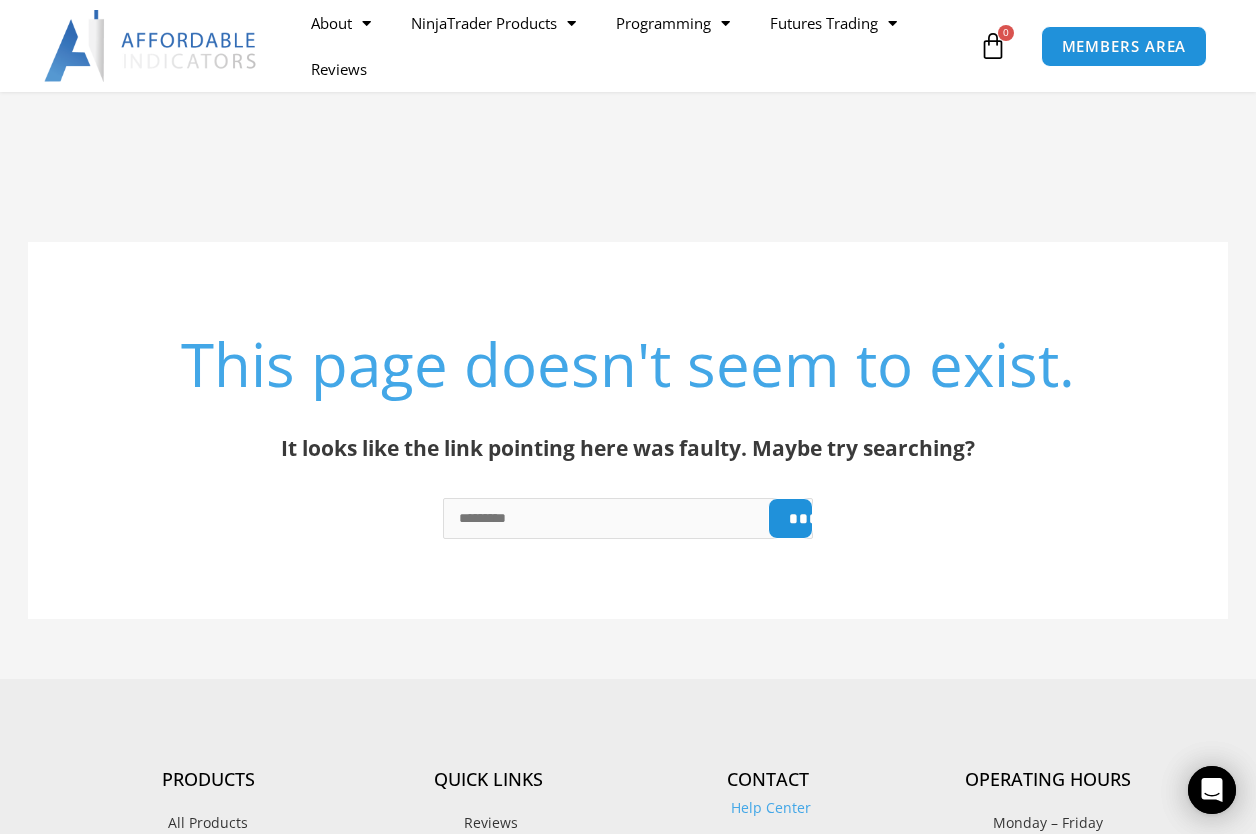 click at bounding box center [151, 46] 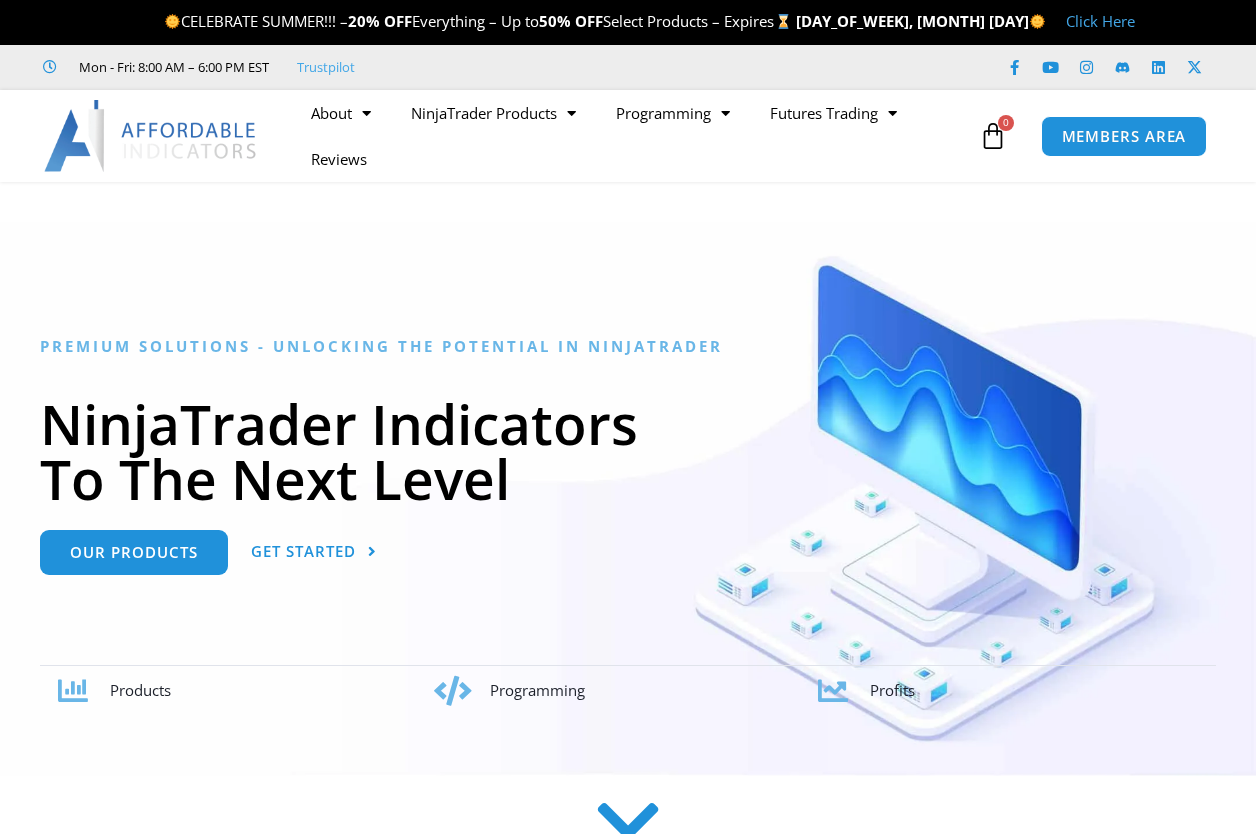 scroll, scrollTop: 0, scrollLeft: 0, axis: both 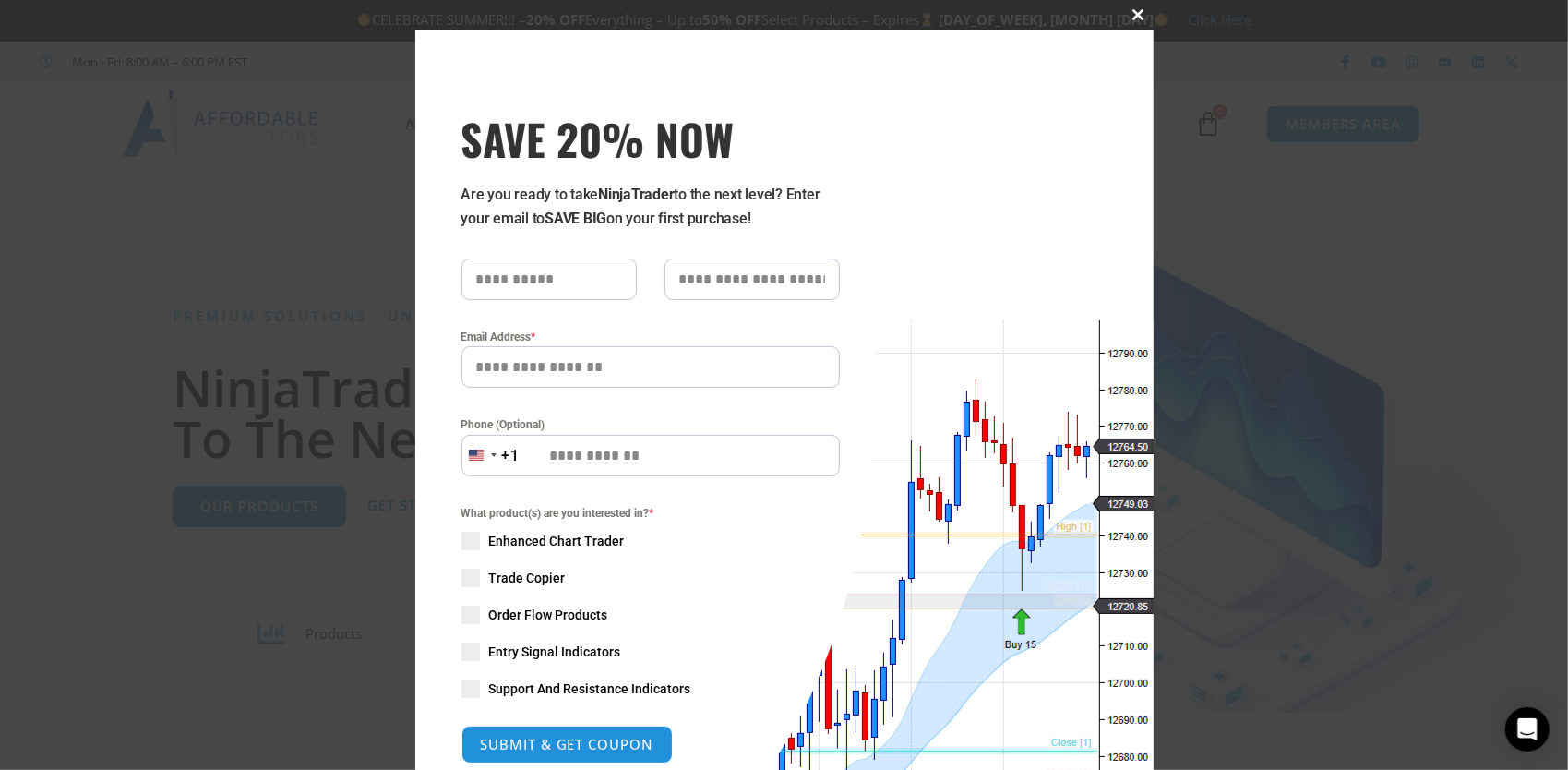 click on "Close this module" at bounding box center (1139, 15) 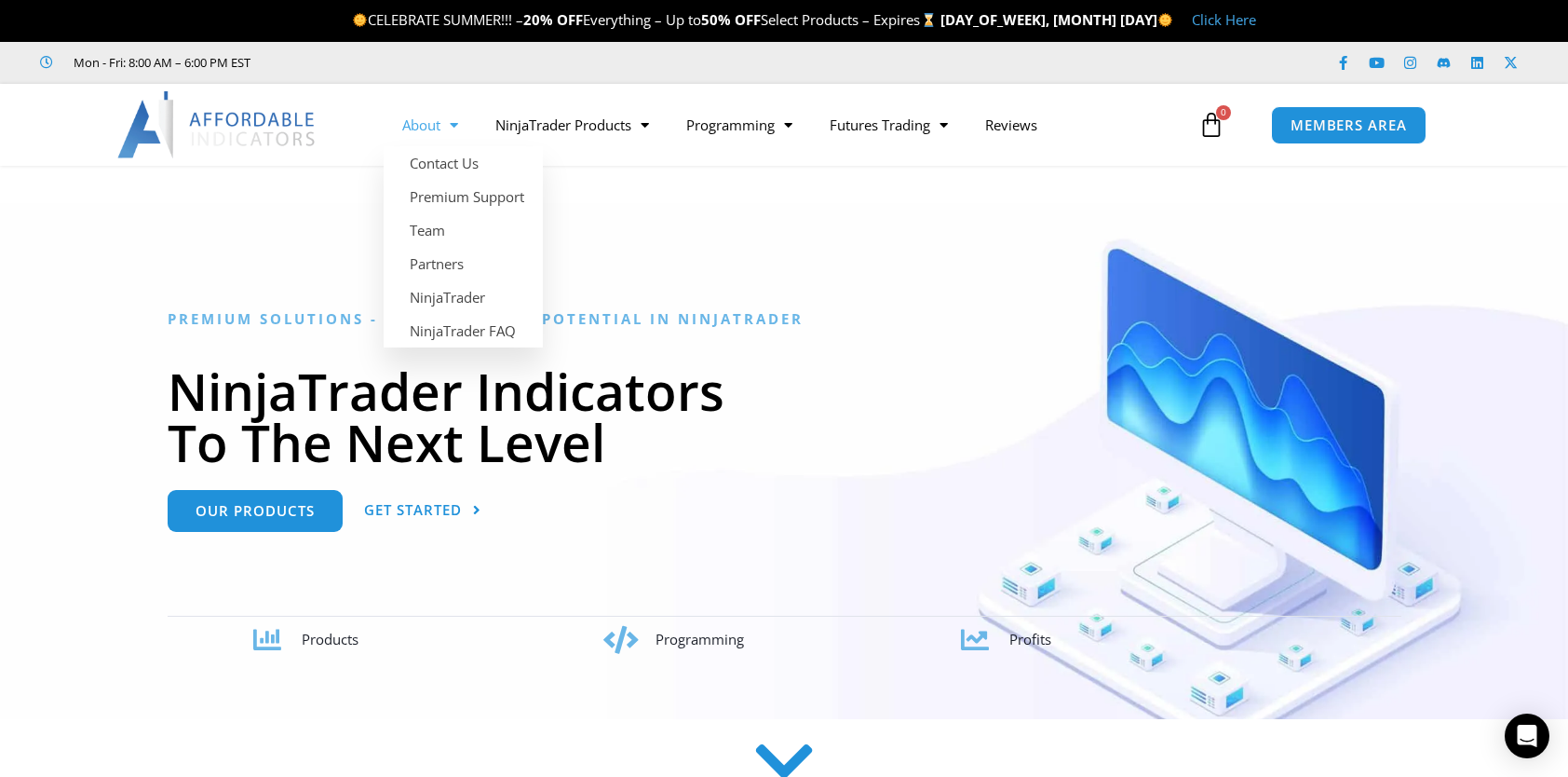 click 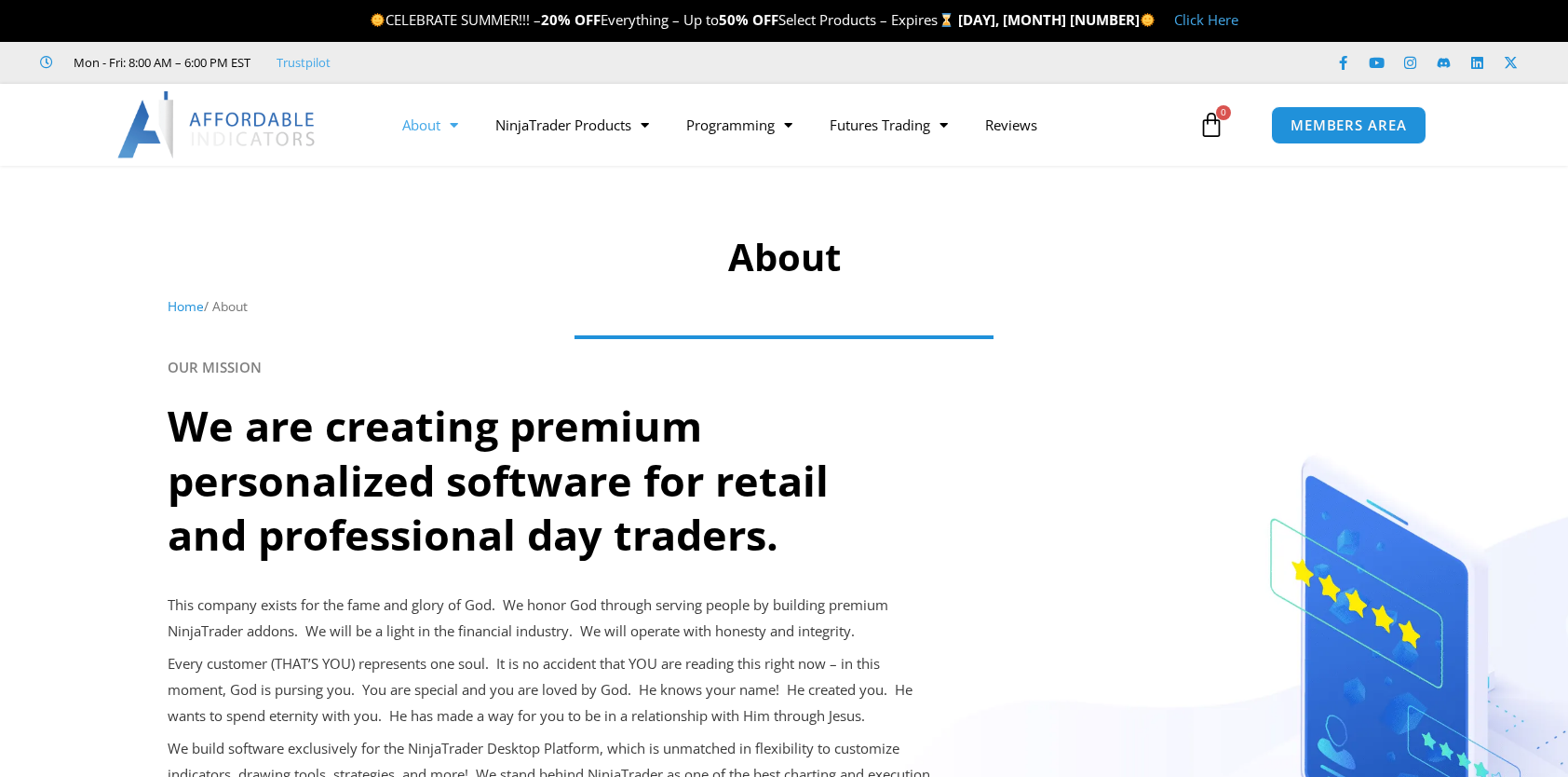 scroll, scrollTop: 0, scrollLeft: 0, axis: both 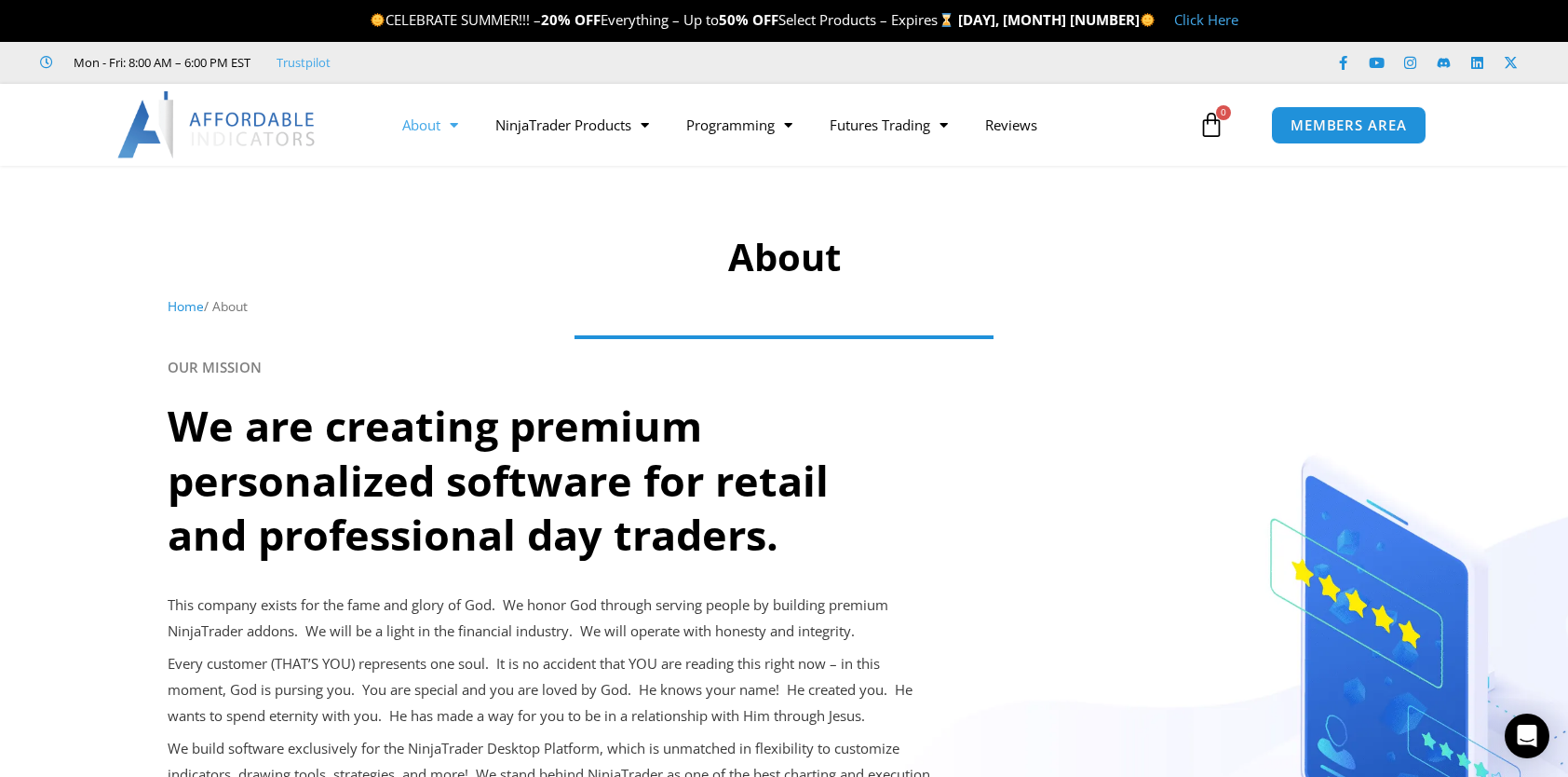 drag, startPoint x: 0, startPoint y: 0, endPoint x: 257, endPoint y: 122, distance: 284.48726 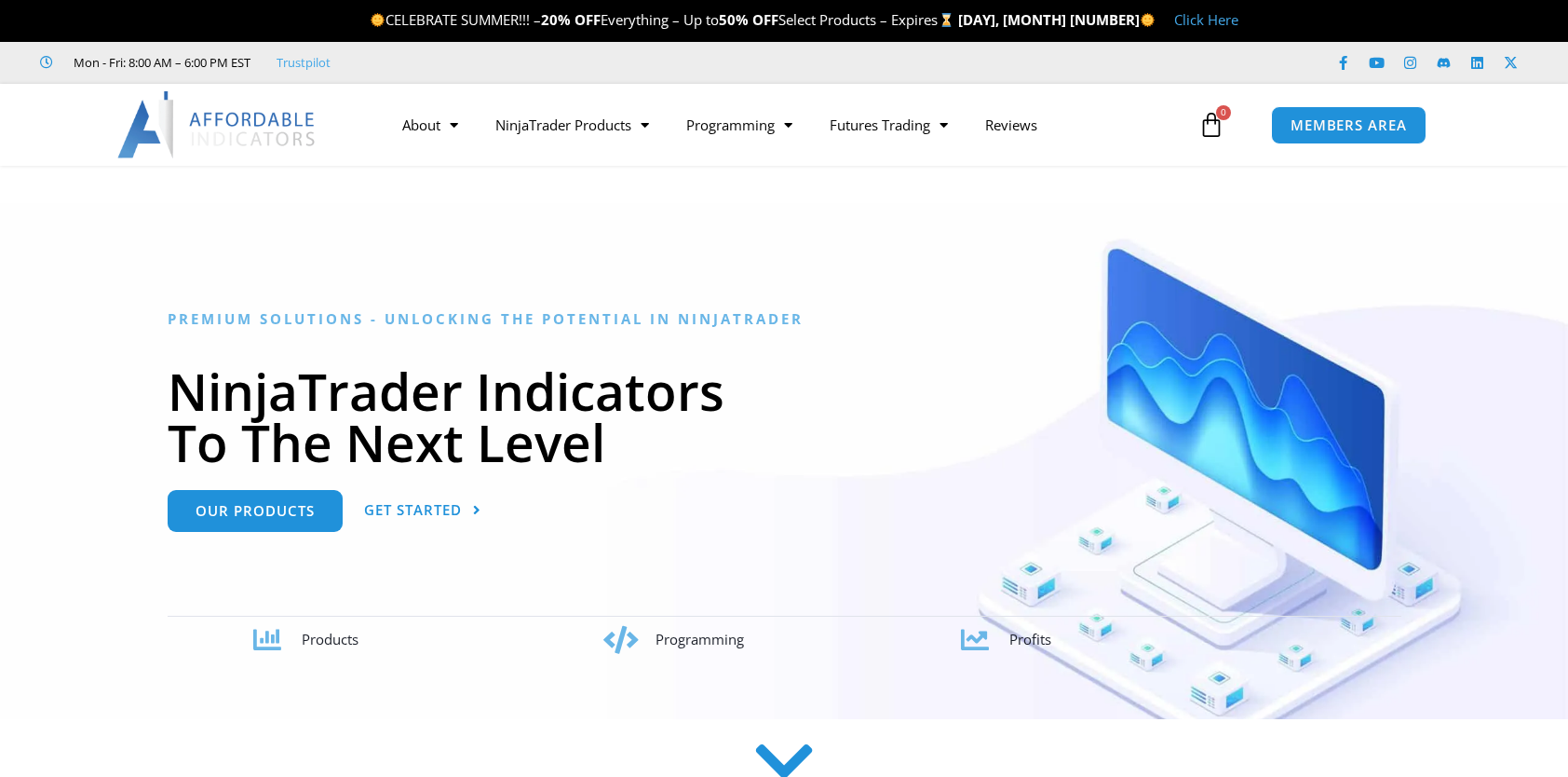 scroll, scrollTop: 0, scrollLeft: 0, axis: both 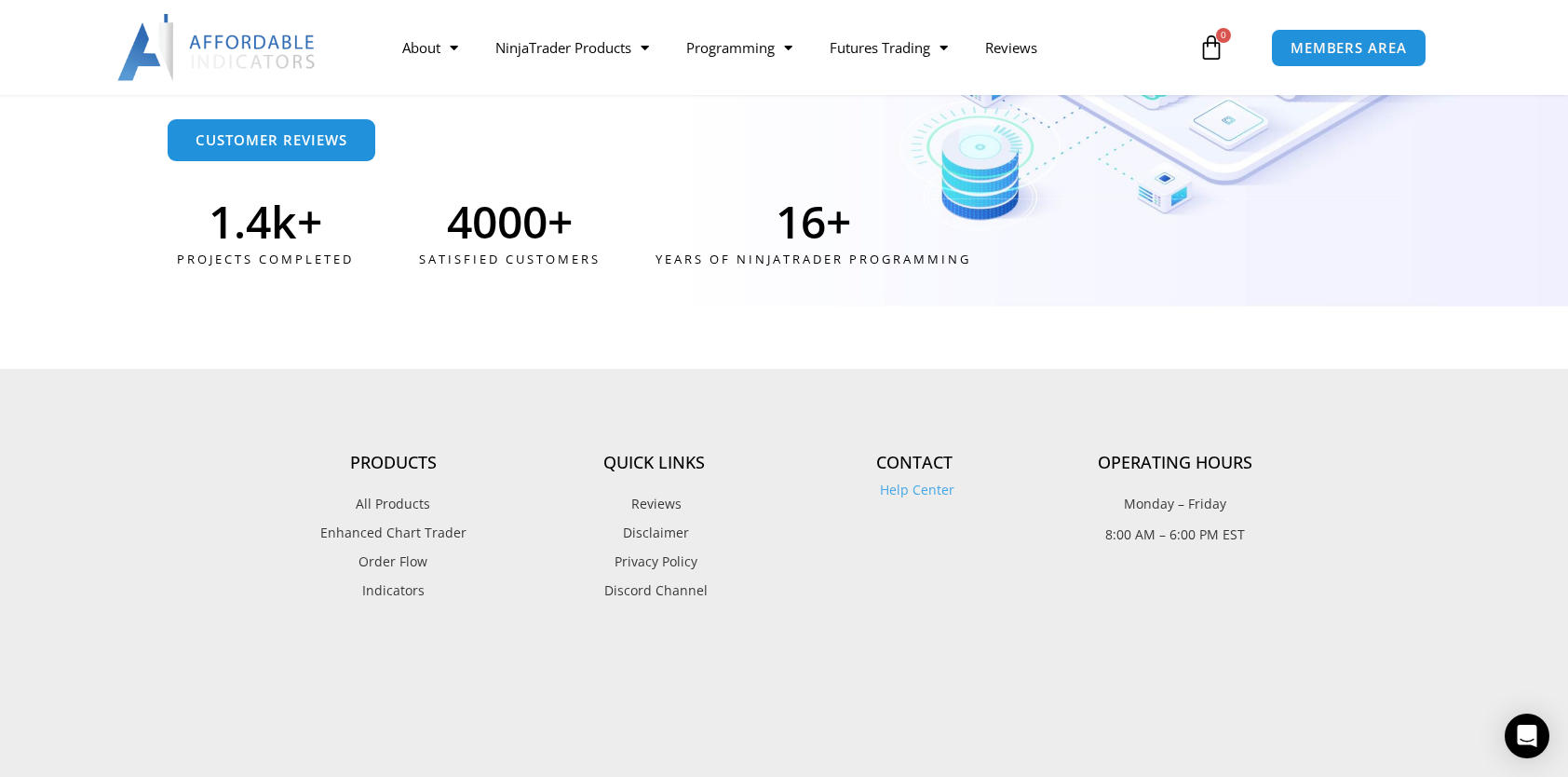 click on "All Products" at bounding box center [393, 504] 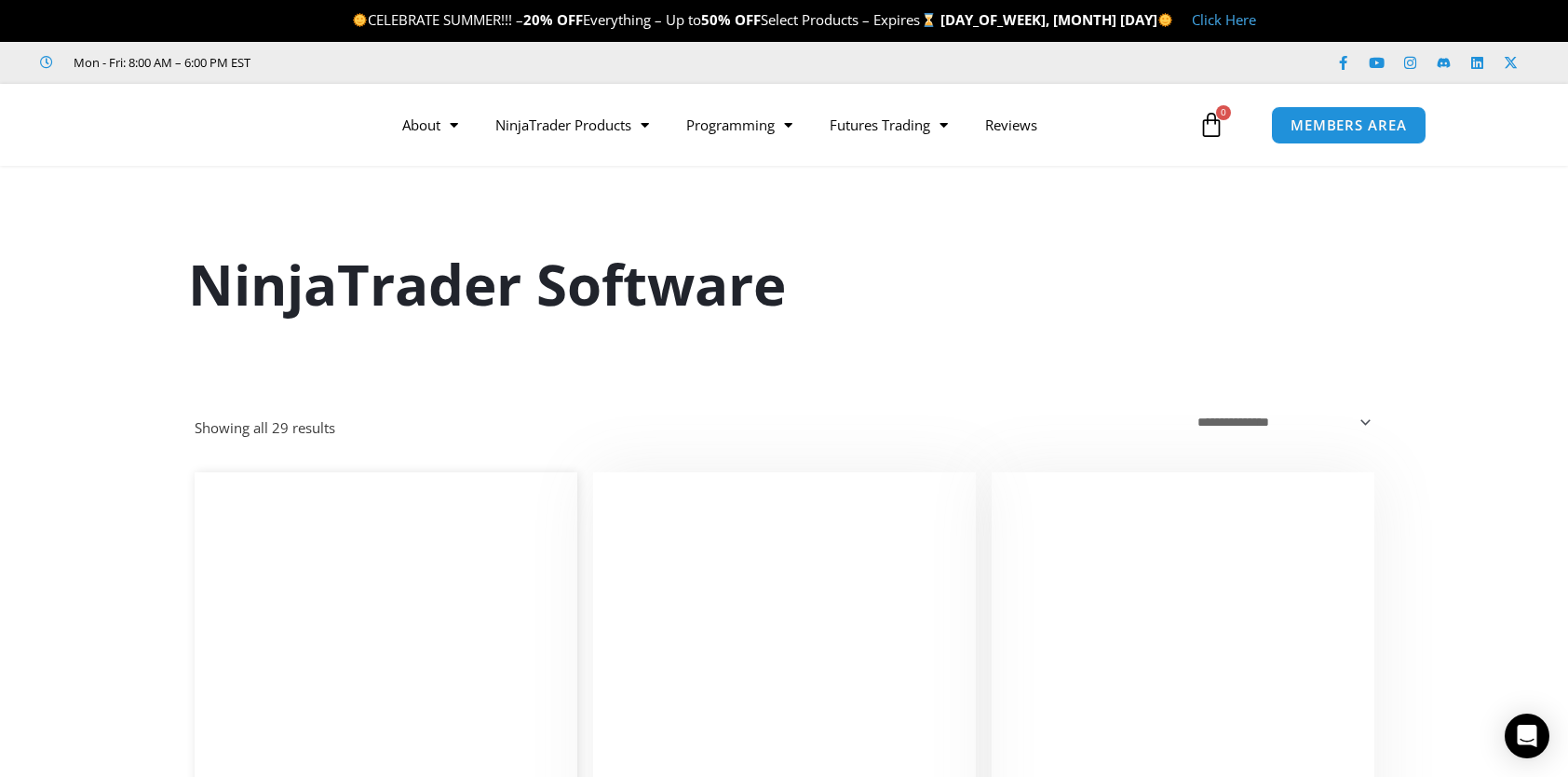 scroll, scrollTop: 0, scrollLeft: 0, axis: both 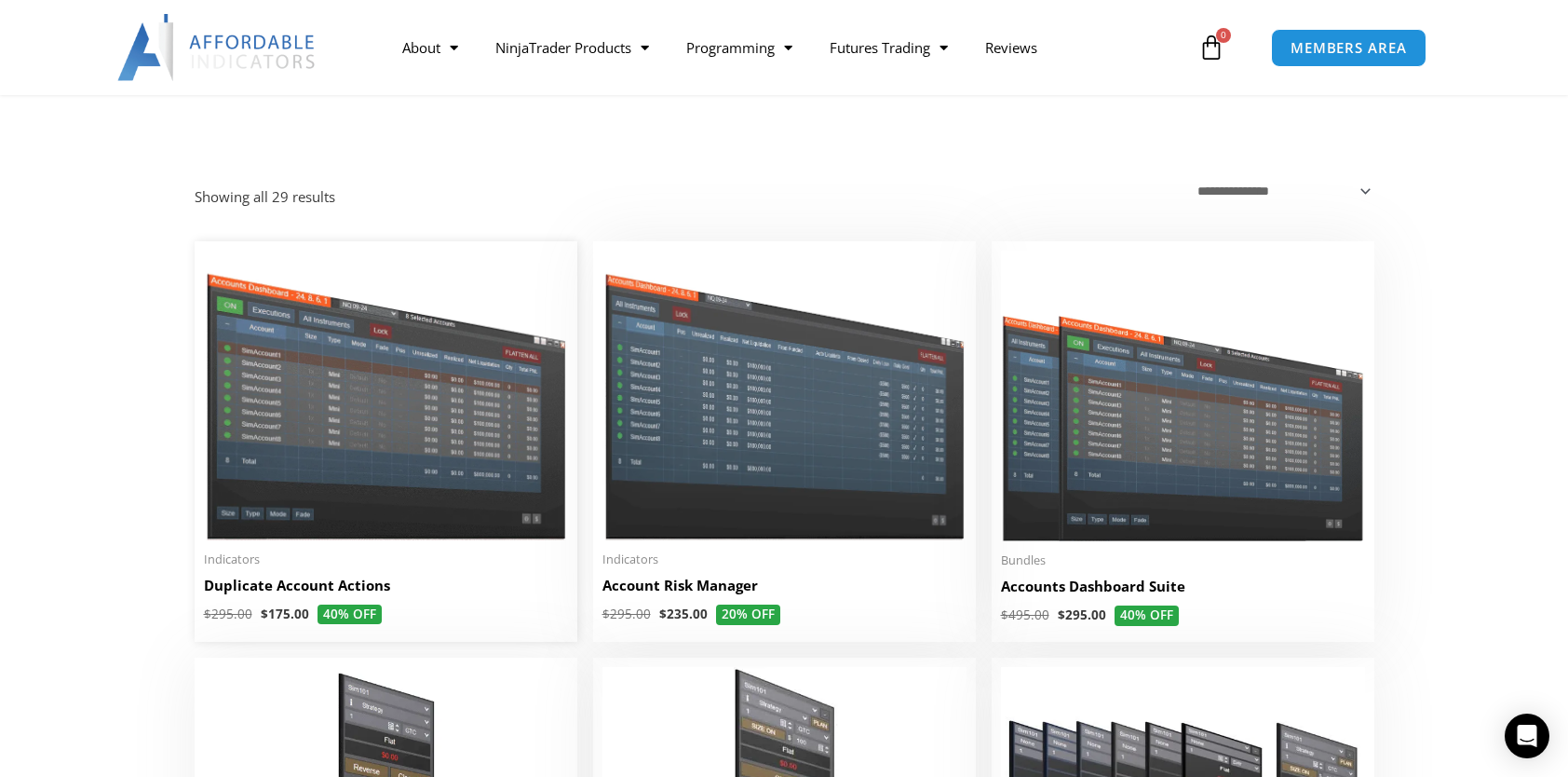 click at bounding box center [385, 395] 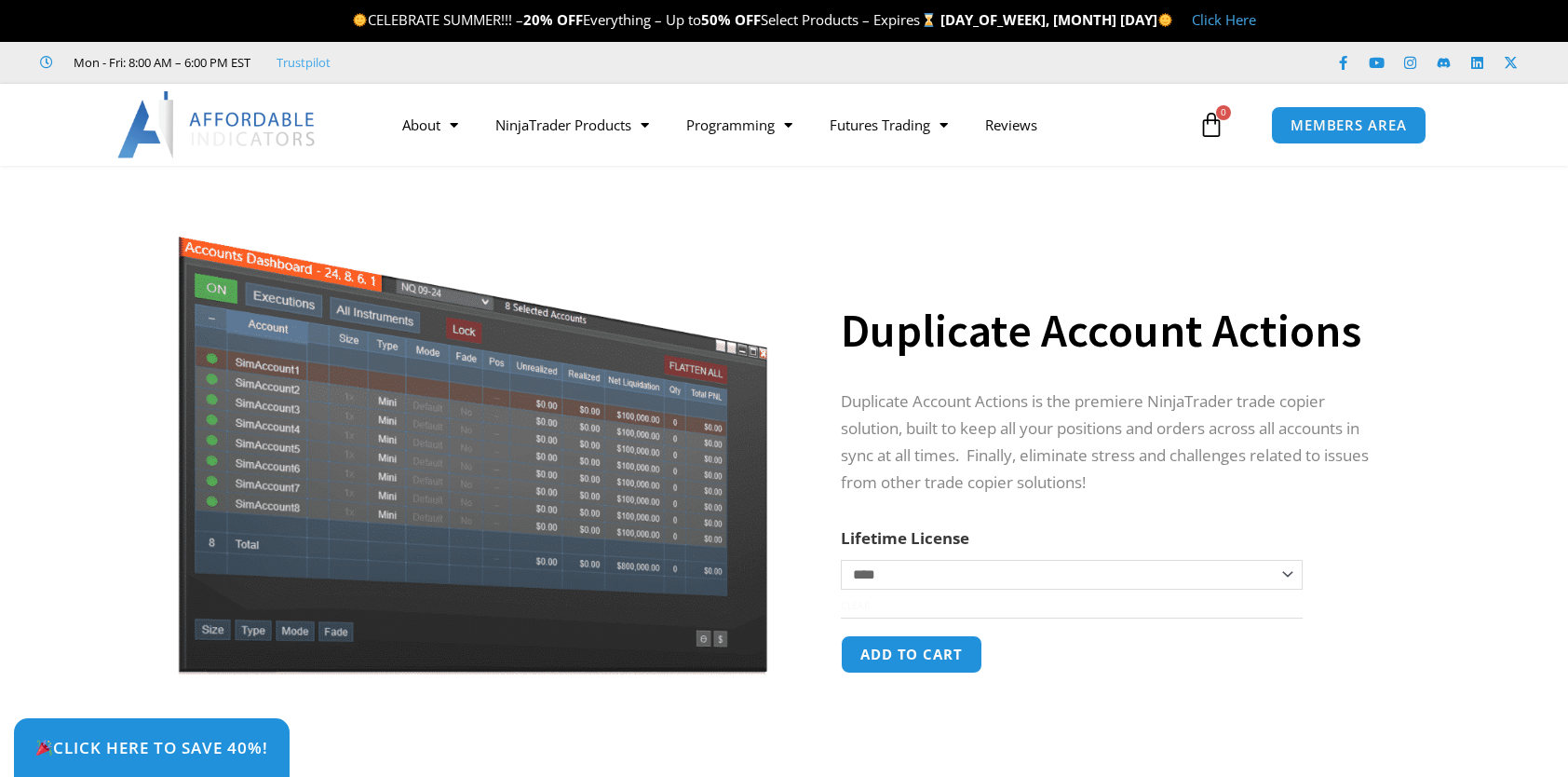 scroll, scrollTop: 0, scrollLeft: 0, axis: both 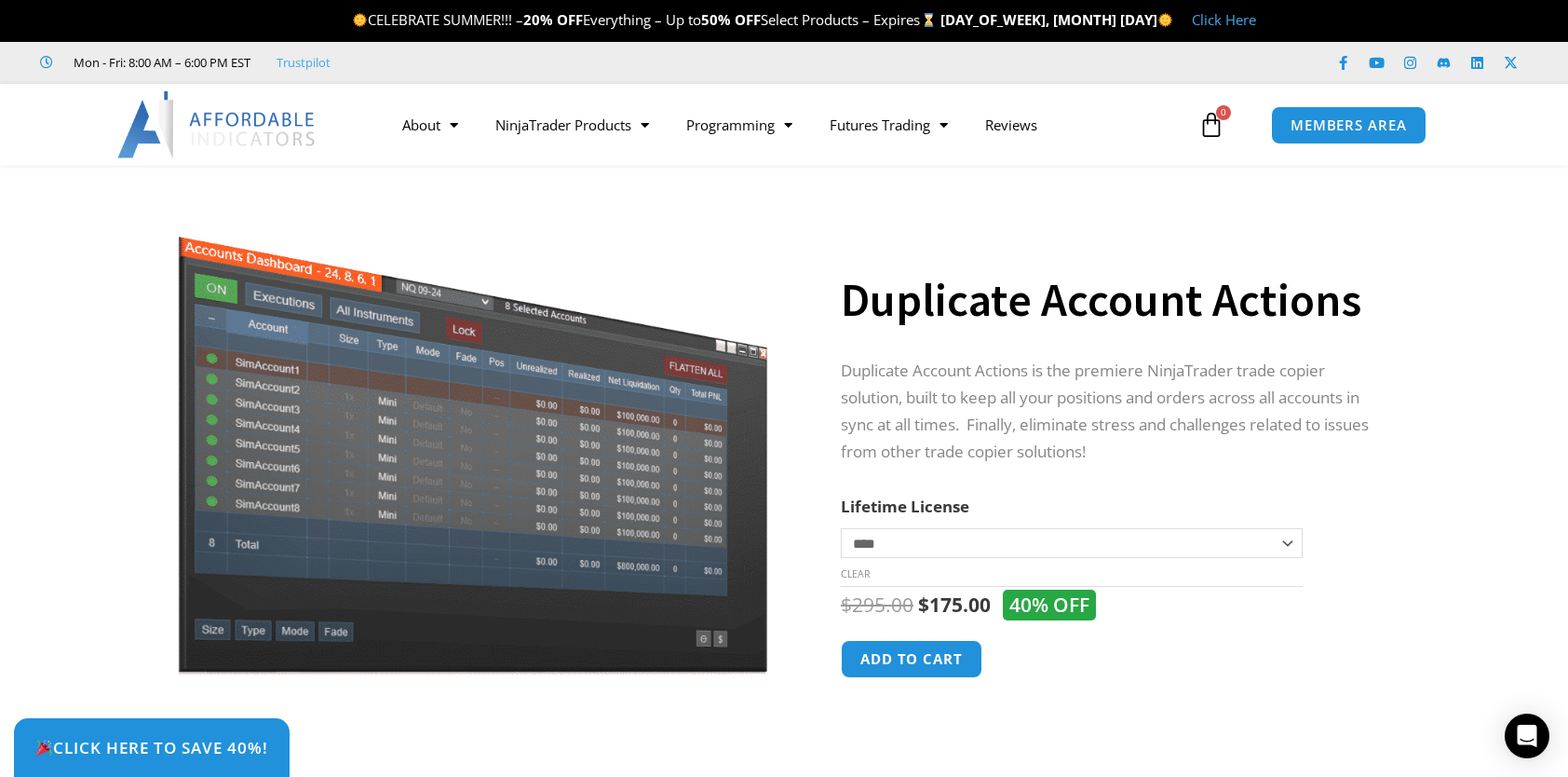 click on "**********" at bounding box center (784, 490) 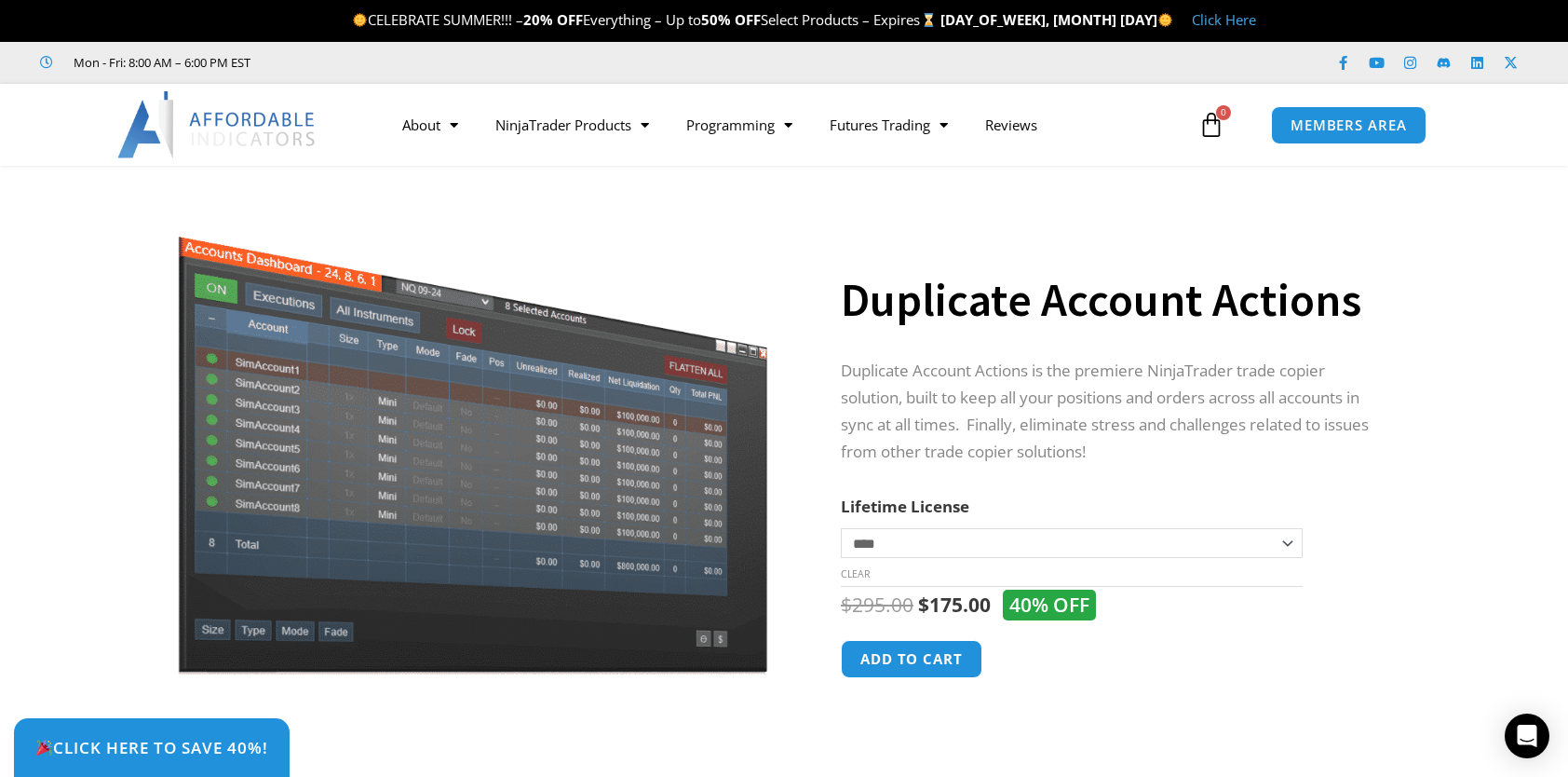 click on "**********" at bounding box center [784, 490] 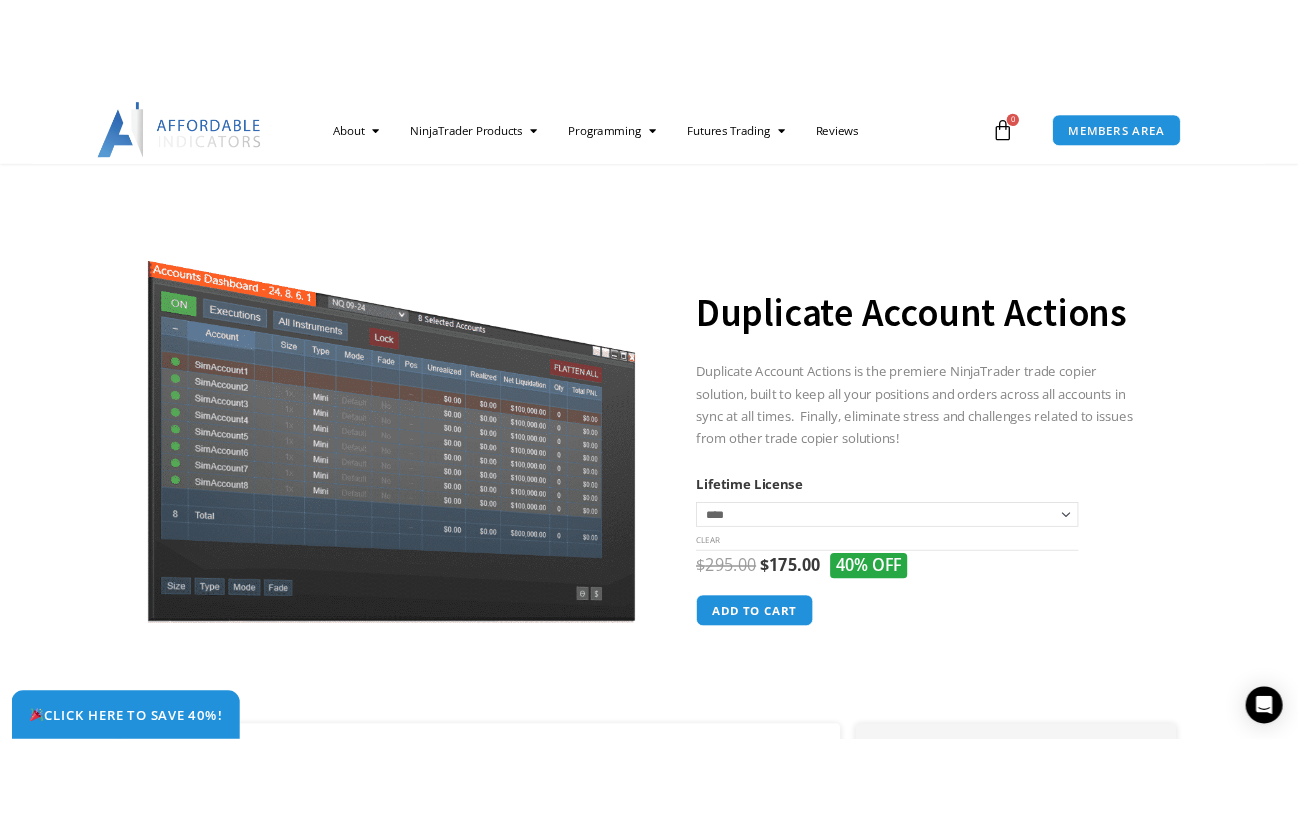 scroll, scrollTop: 0, scrollLeft: 0, axis: both 